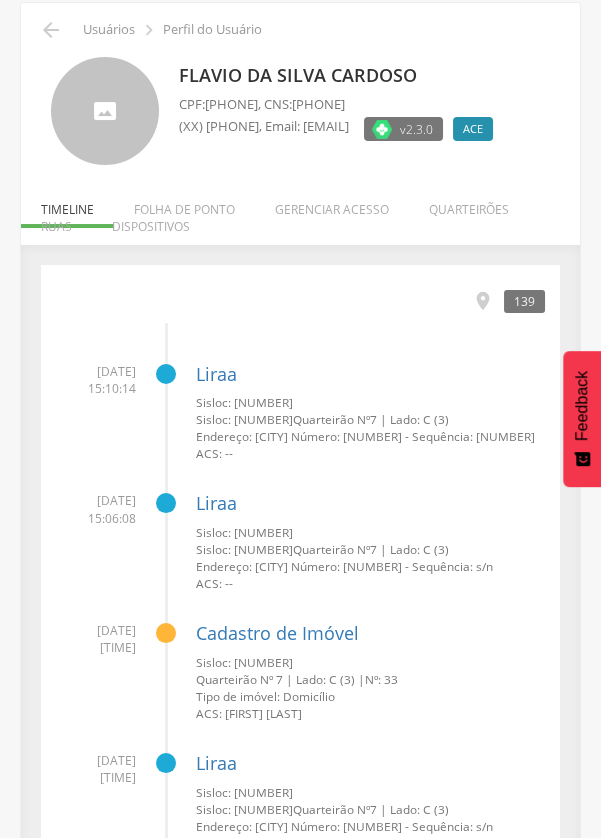 scroll, scrollTop: 0, scrollLeft: 0, axis: both 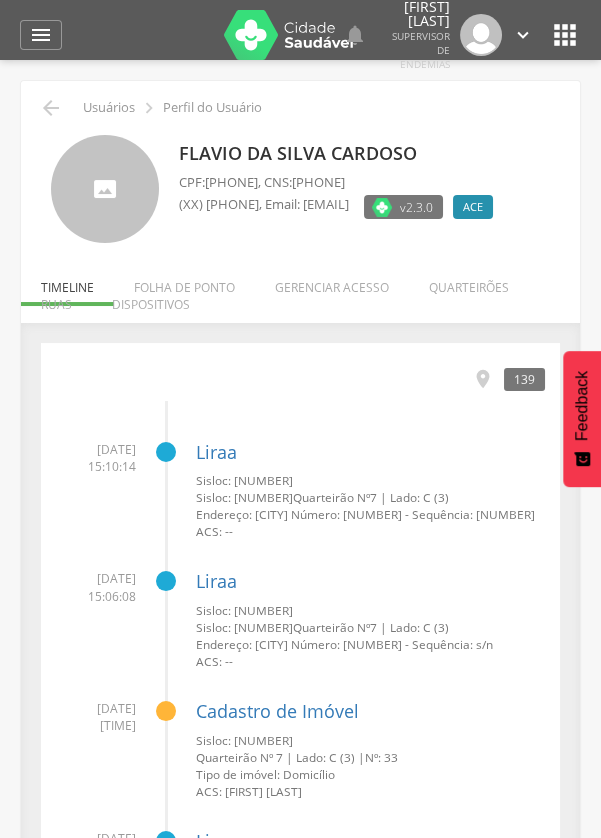 click on "Quarteirão Nº" at bounding box center [331, 497] 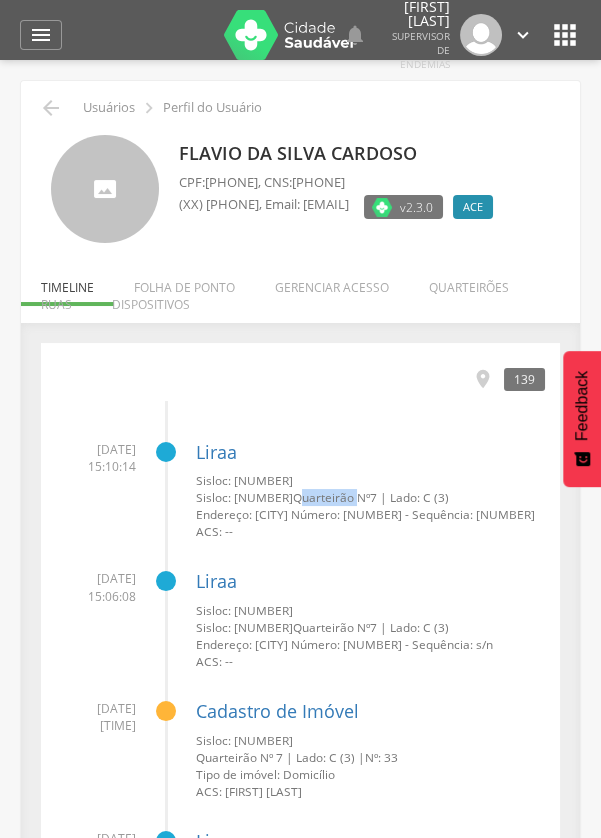 click on "Quarteirão Nº" at bounding box center [331, 497] 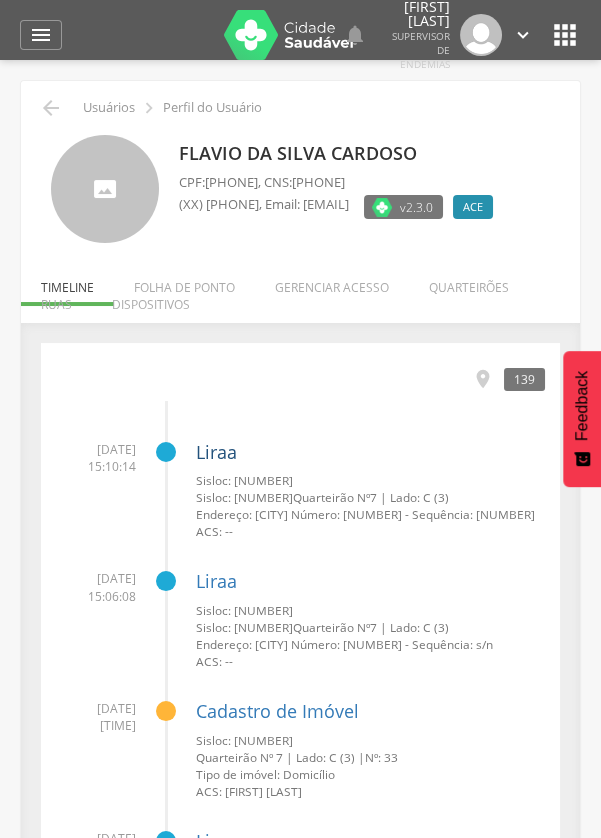click on "Liraa" at bounding box center [216, 452] 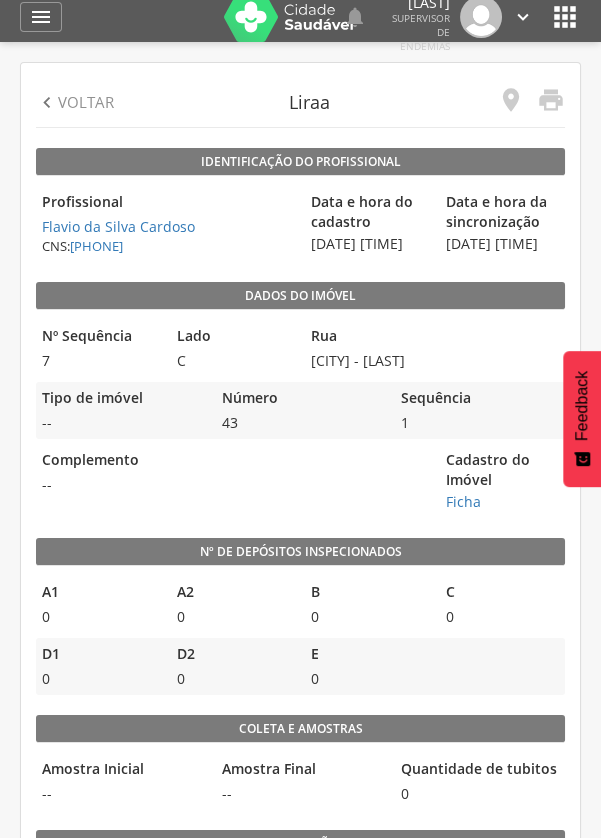 scroll, scrollTop: 24, scrollLeft: 0, axis: vertical 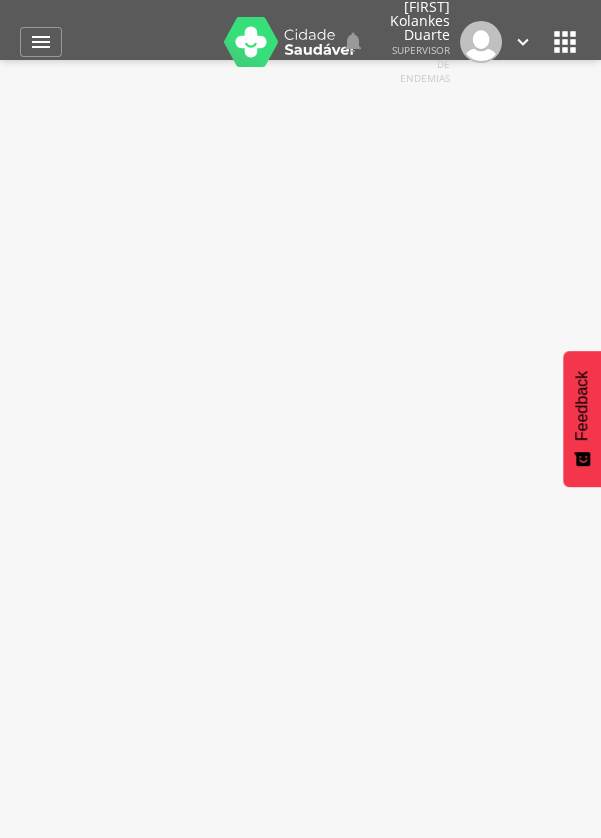 click on "" at bounding box center [41, 42] 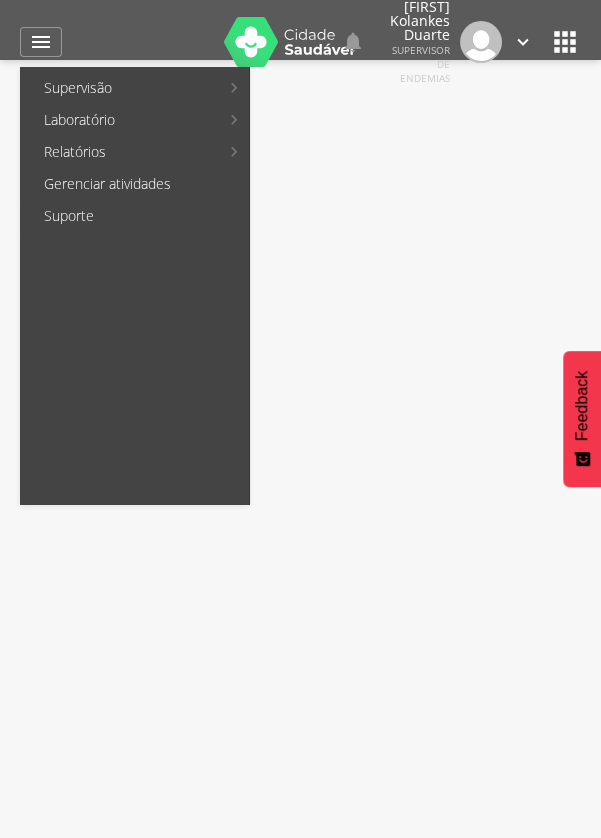 click on "Relatórios" at bounding box center (121, 152) 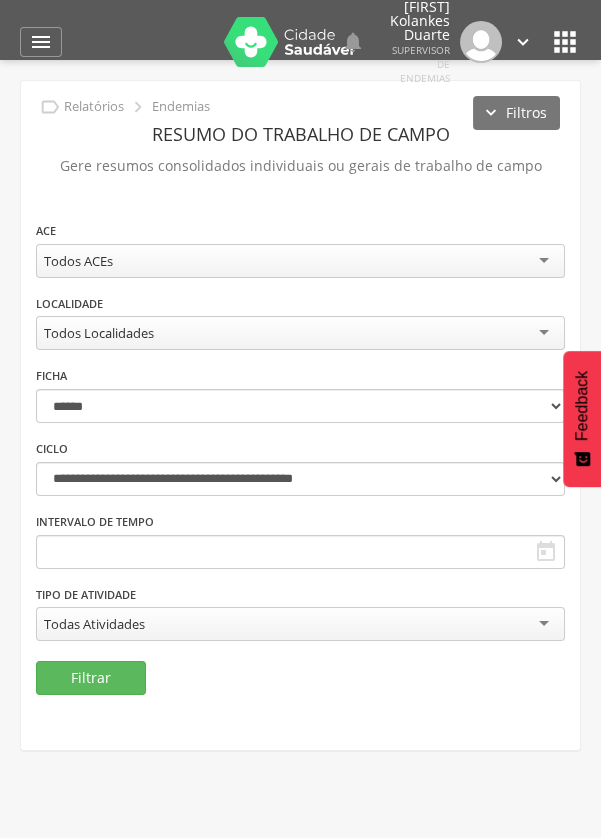 click on "Todos ACEs" at bounding box center [300, 261] 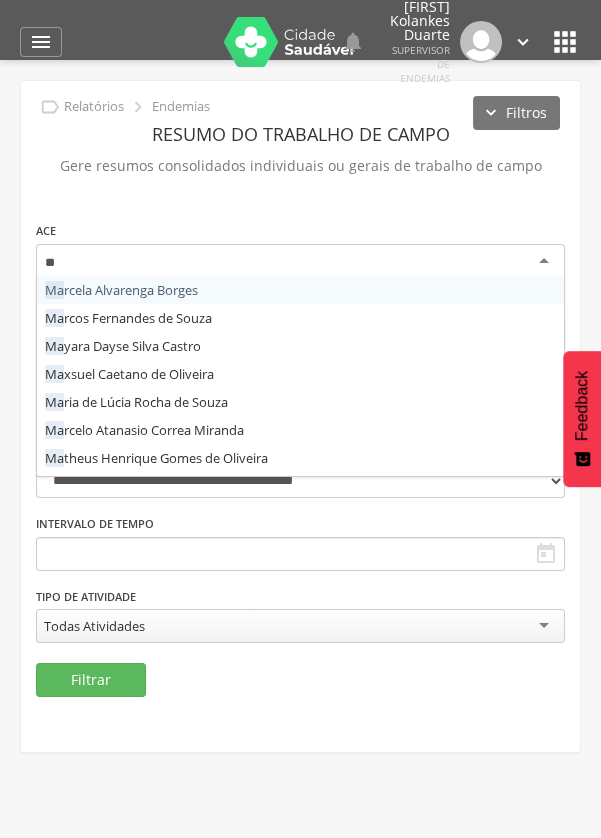 type on "***" 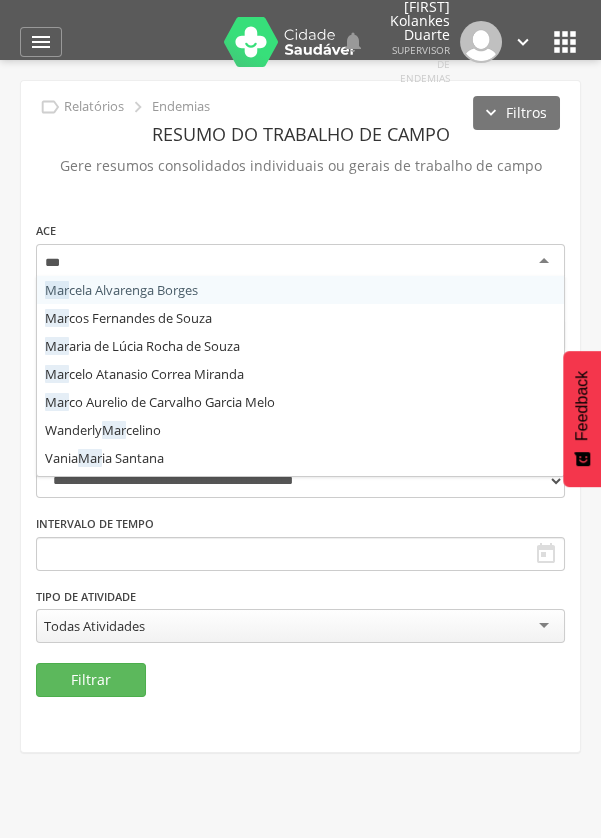 scroll, scrollTop: 0, scrollLeft: 0, axis: both 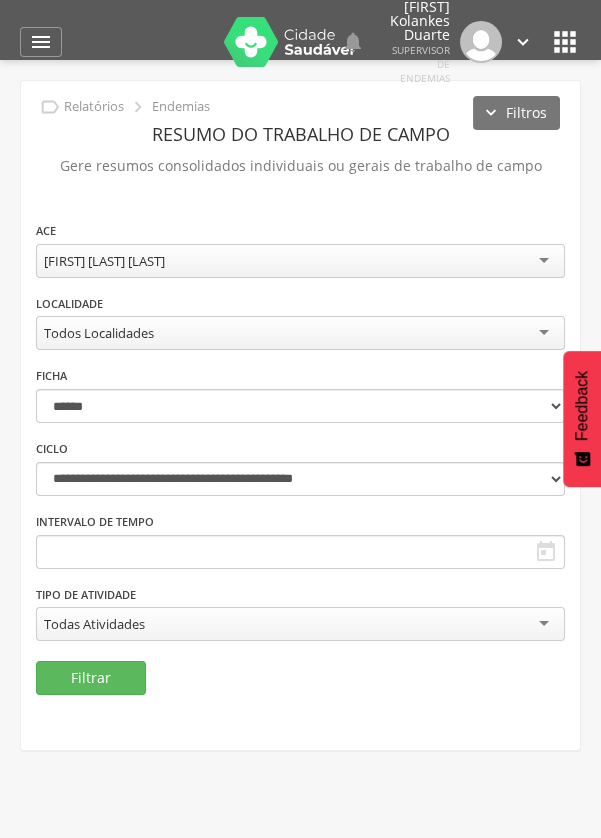 click on "Todos Localidades" at bounding box center [300, 333] 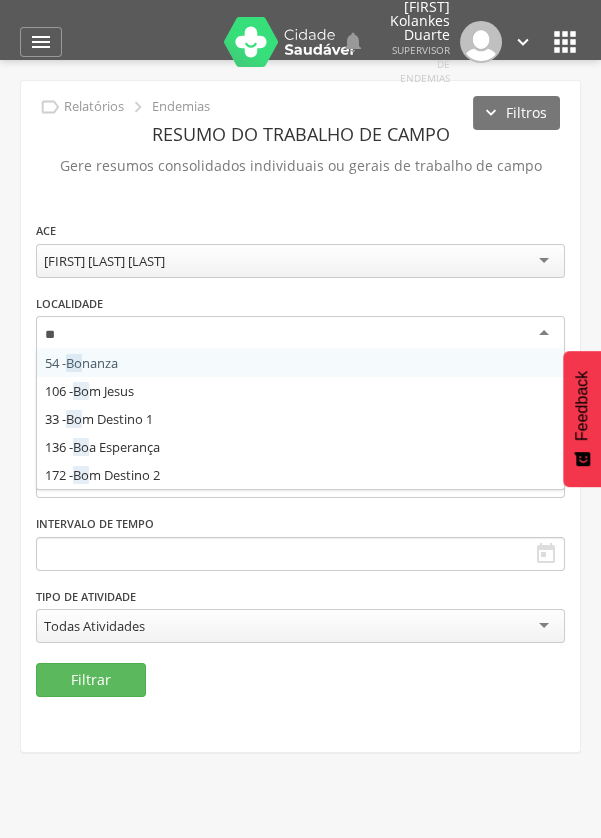 type on "***" 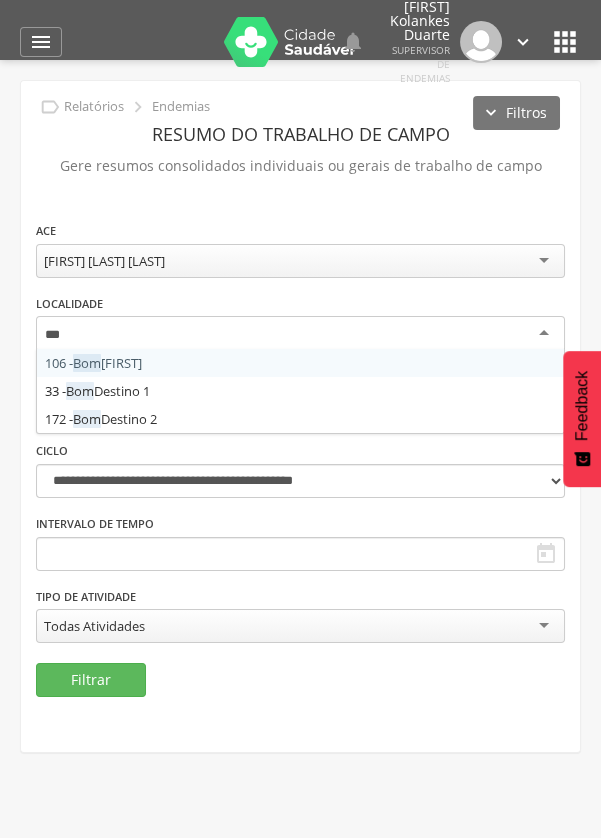 scroll, scrollTop: 0, scrollLeft: 0, axis: both 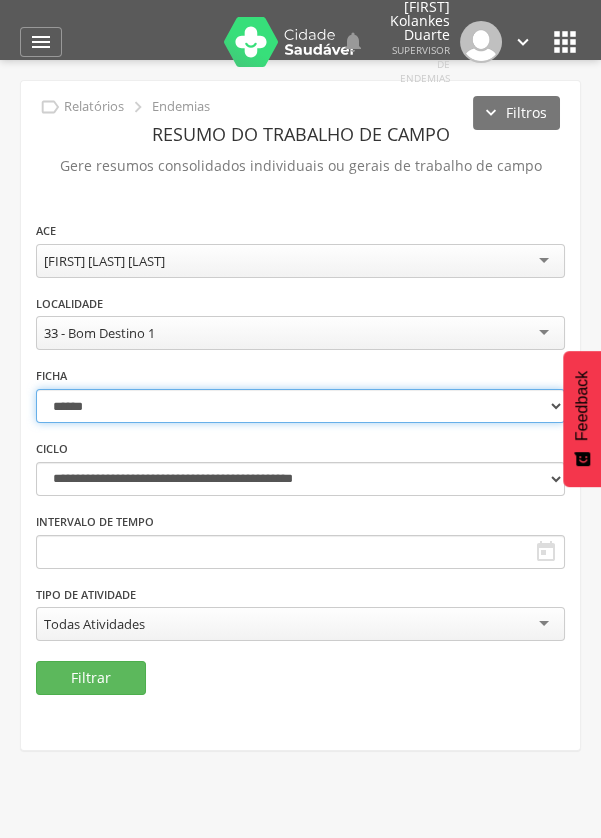 click on "**********" at bounding box center (300, 406) 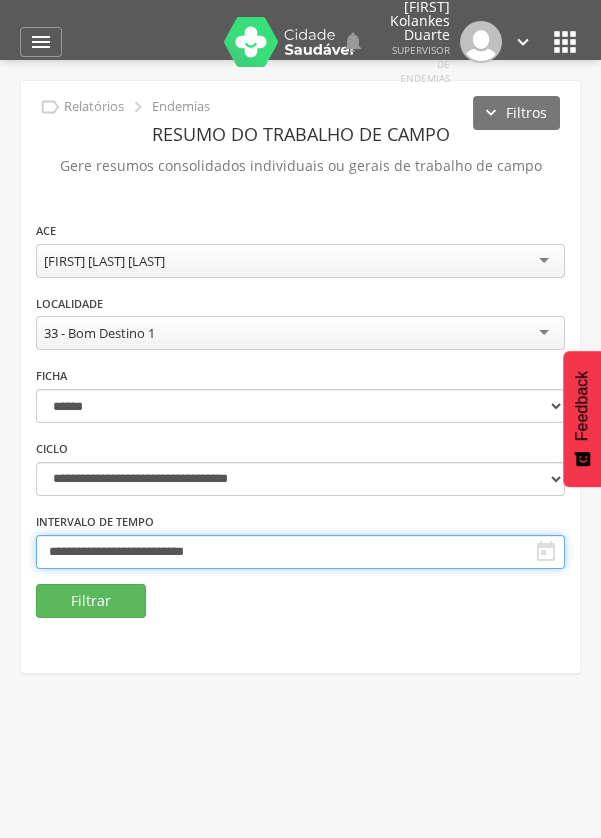 click on "**********" at bounding box center [300, 552] 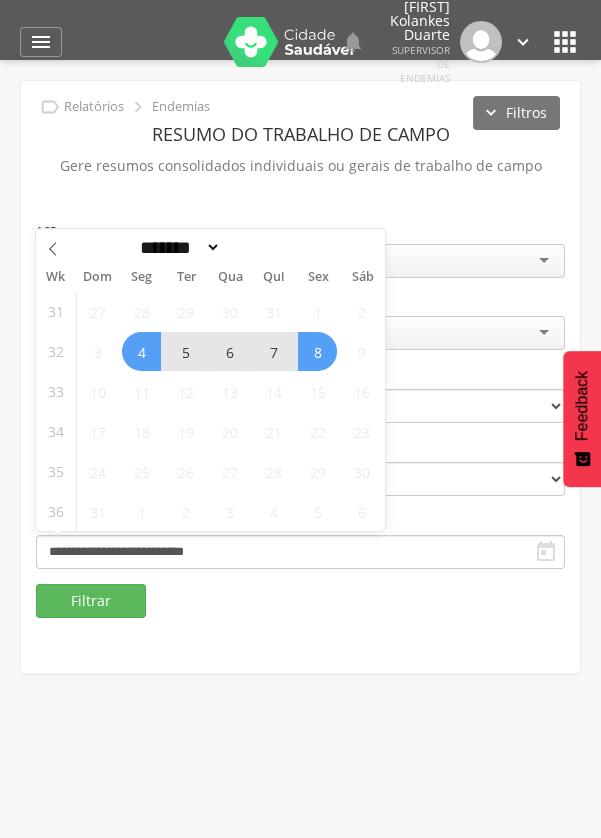 click on "7" at bounding box center (273, 351) 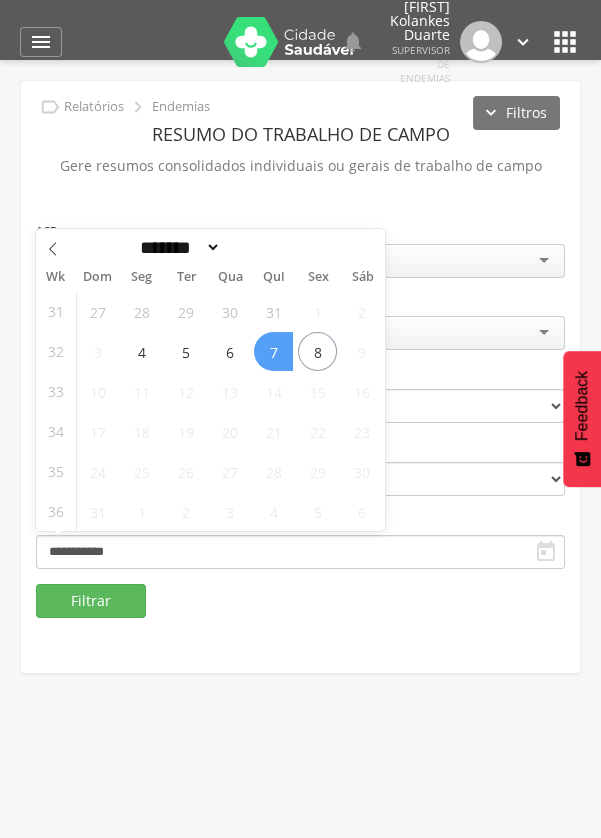 click on "7" at bounding box center (273, 351) 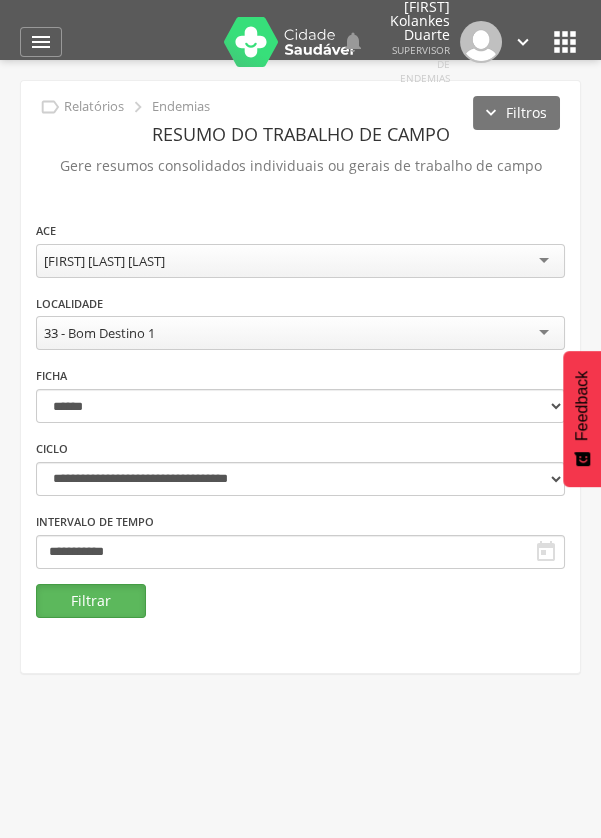 click on "Filtrar" at bounding box center [91, 601] 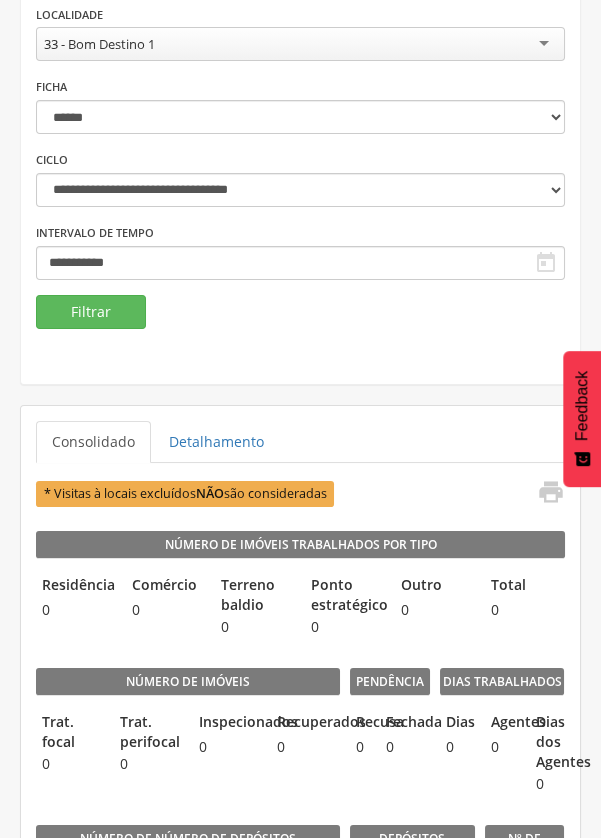 scroll, scrollTop: 294, scrollLeft: 0, axis: vertical 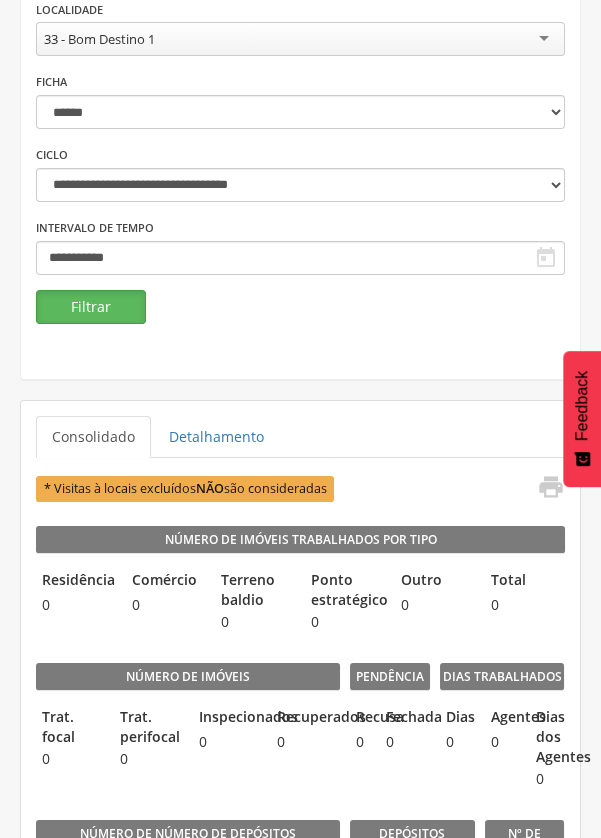 click on "Filtrar" at bounding box center (91, 307) 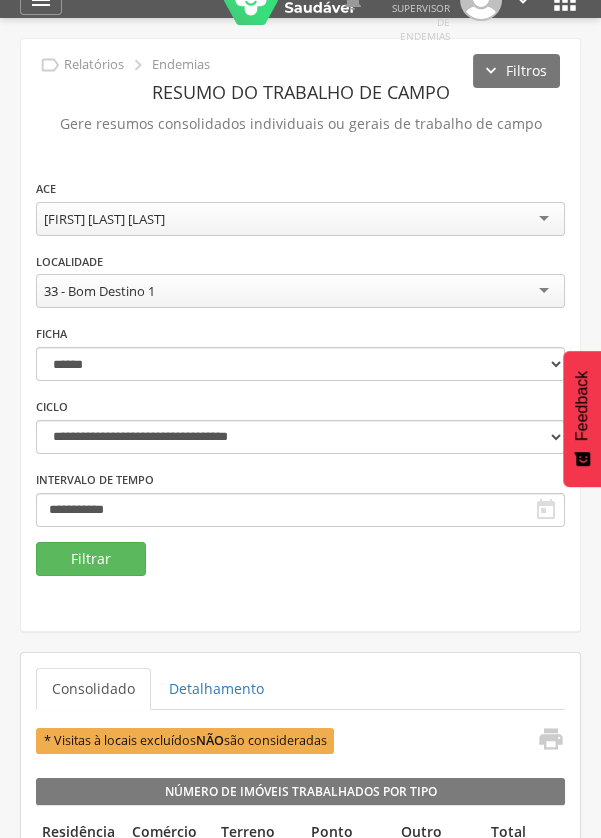 scroll, scrollTop: 42, scrollLeft: 0, axis: vertical 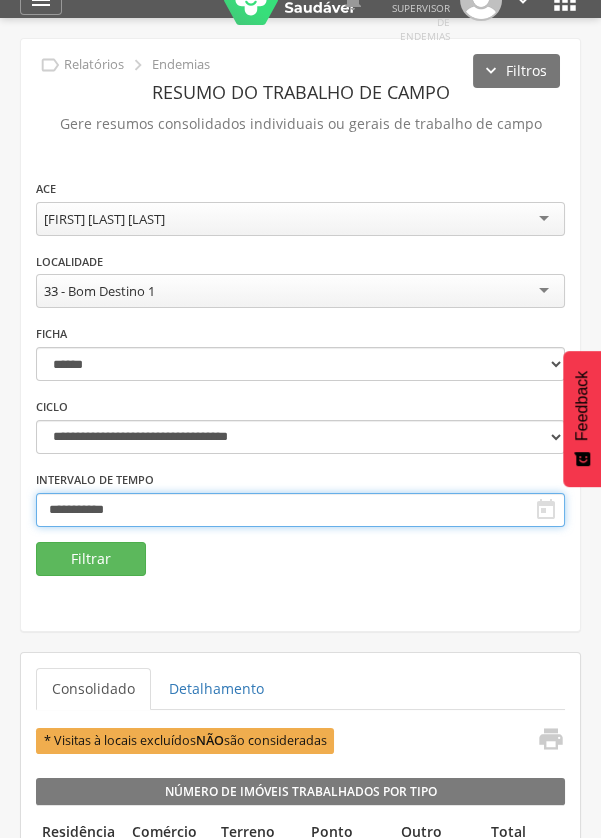 click on "
Supervisão
Ranking
Aplicativo desatualizado
Última sincronização
Mapa de endemias
Acompanhamento PNCD
Laboratório
Análise dos tubitos
Análise de amostras
Relatórios
Resumo do trabalho de campo
Leishmaniose
Esquistossomose
Chagas
Animais Sinantrópicos
Reconhecimento geográfico
Gerenciar atividades
Suporte


Lorem ipsum dolor  sit amet,  sed do eiusmod  tempor incididunt ut labore et dolore magna aliqua. Lorem ipsum dolor sit amet... 1 min

Lorem ipsum dolor  sit amet,  sed do eiusmod  tempor incididunt ut labore et dolore magna aliqua." at bounding box center [300, 377] 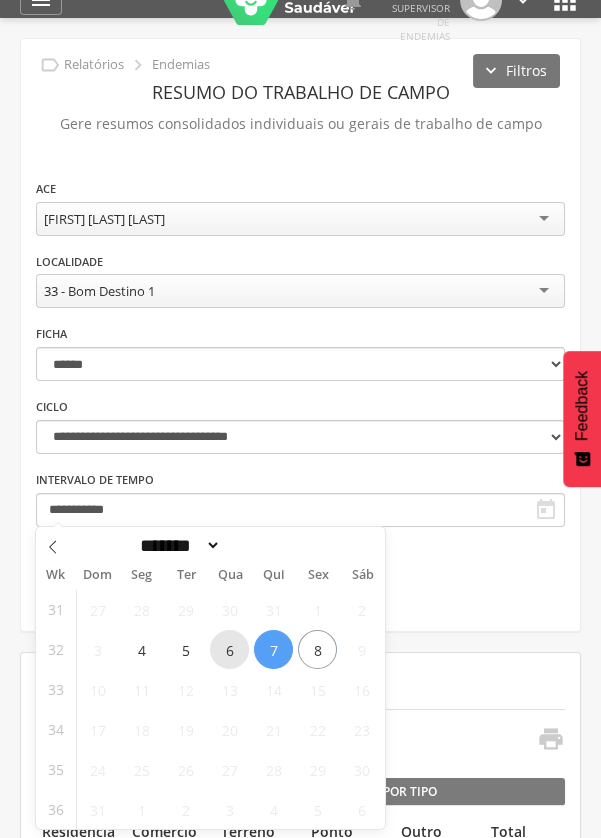click on "6" at bounding box center [229, 649] 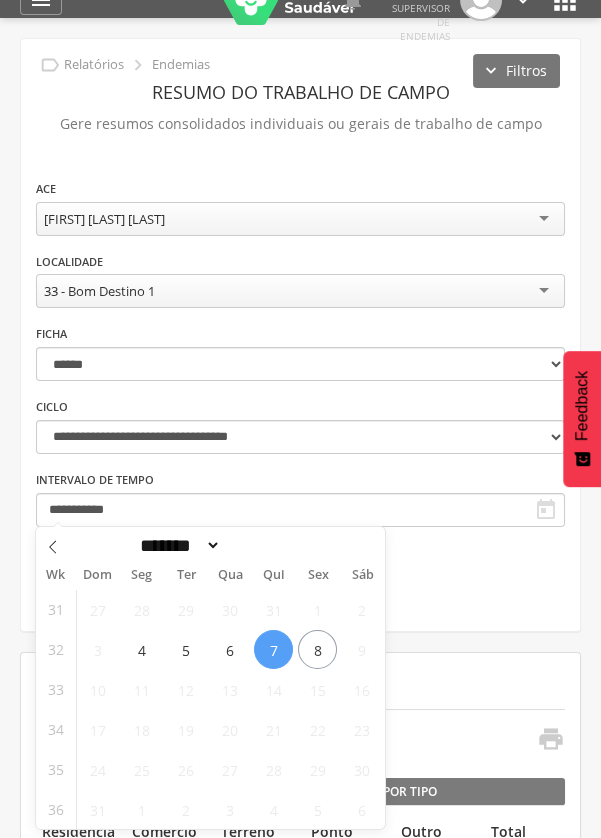 type on "**********" 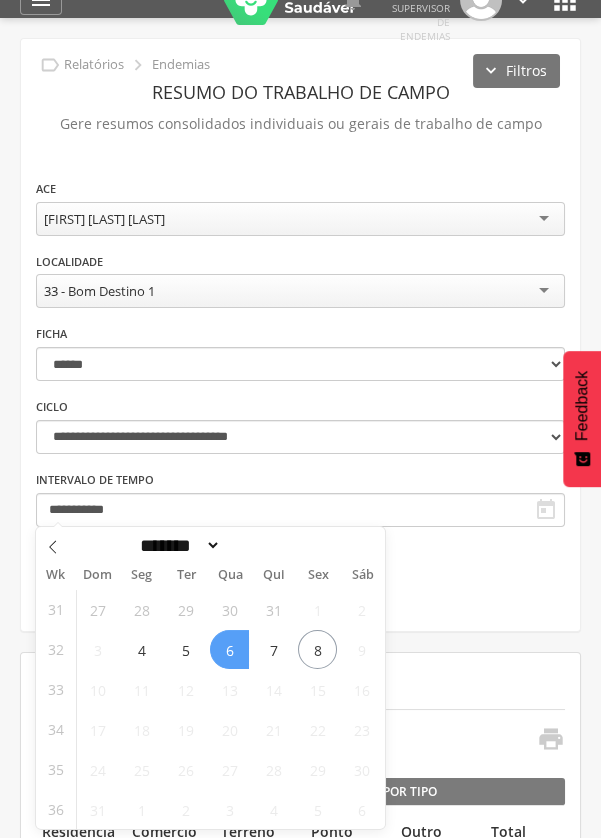 click on "6" at bounding box center [229, 649] 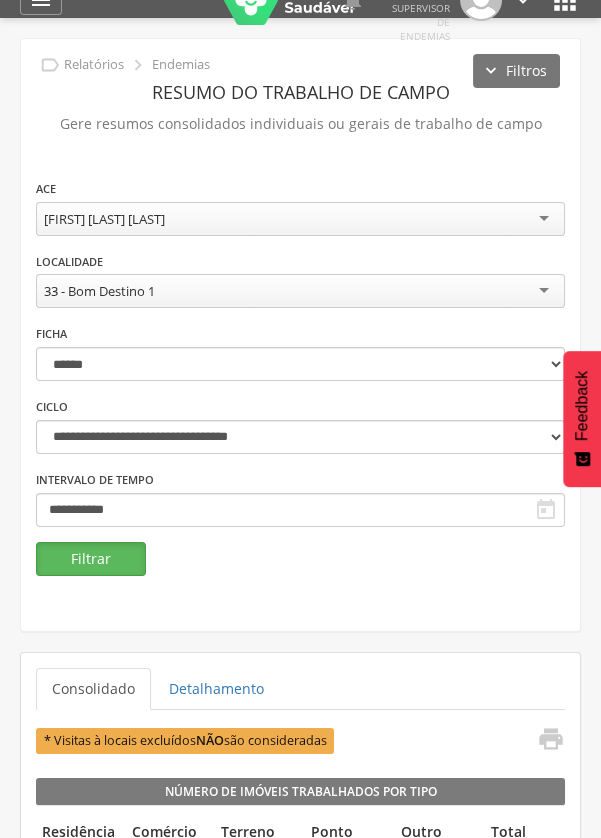 click on "Filtrar" at bounding box center [91, 559] 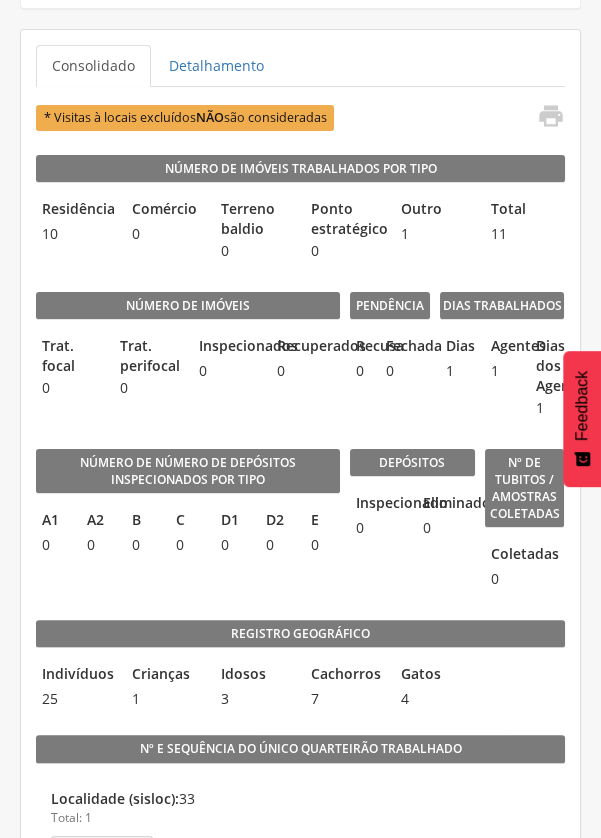 scroll, scrollTop: 658, scrollLeft: 0, axis: vertical 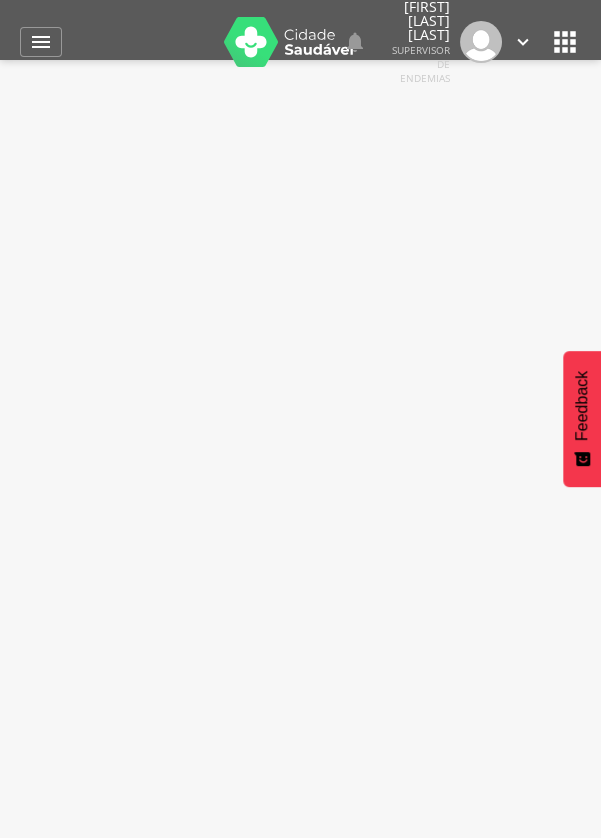 click on "" at bounding box center [41, 42] 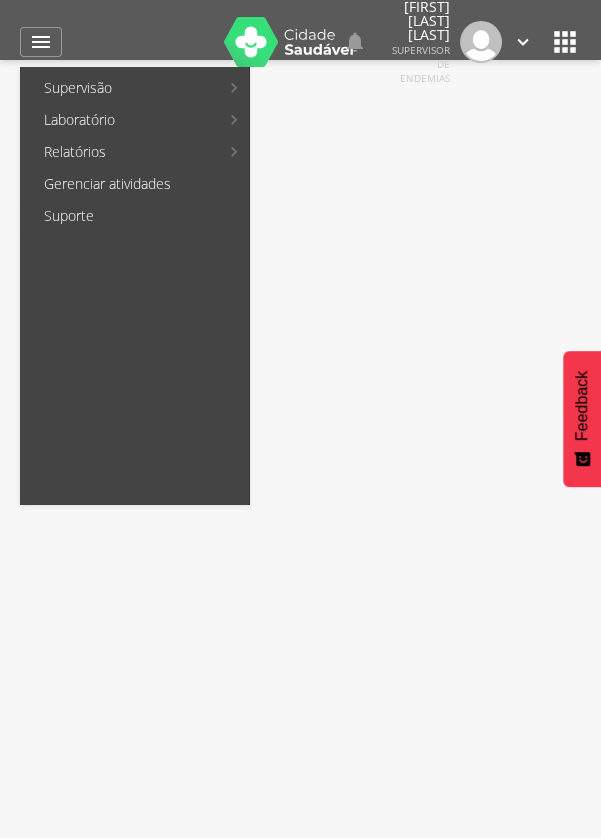 click on "Relatórios" at bounding box center [121, 152] 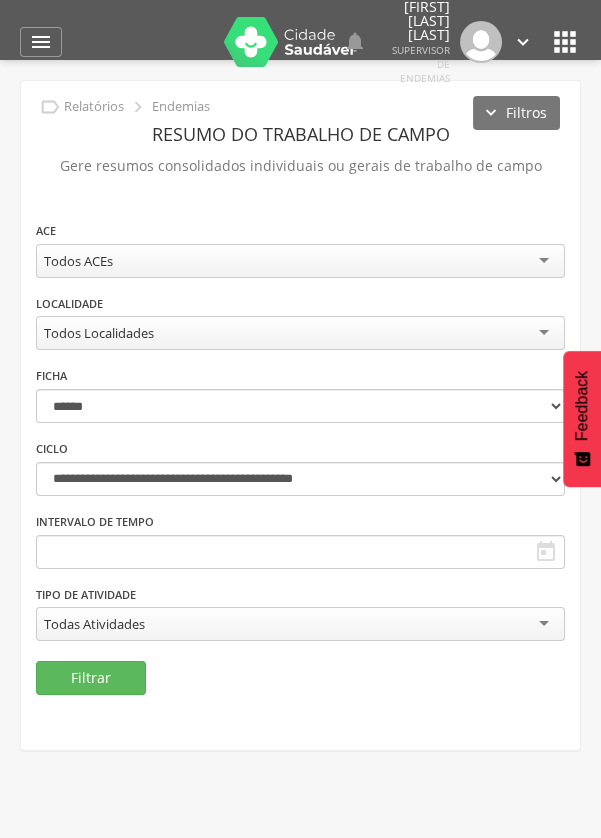 click on "" at bounding box center (565, 42) 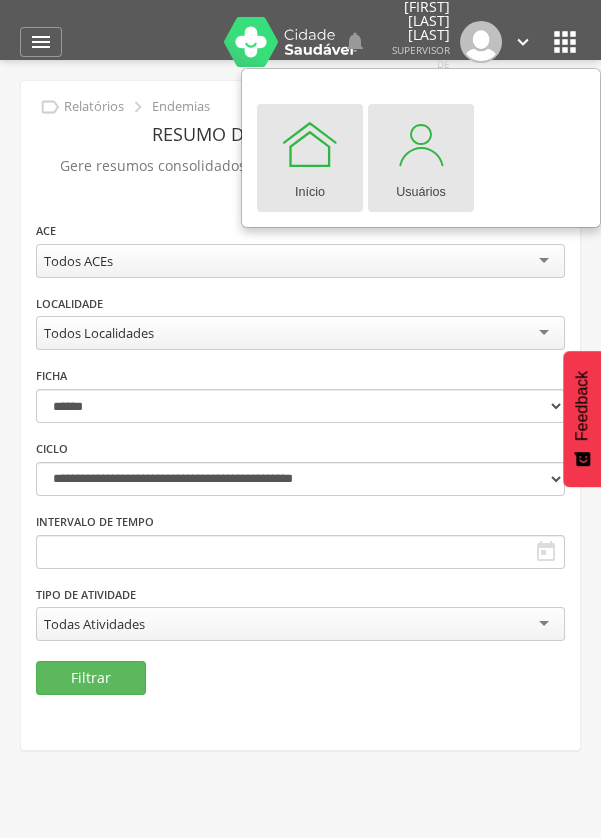 click on "Usuários" at bounding box center [421, 188] 